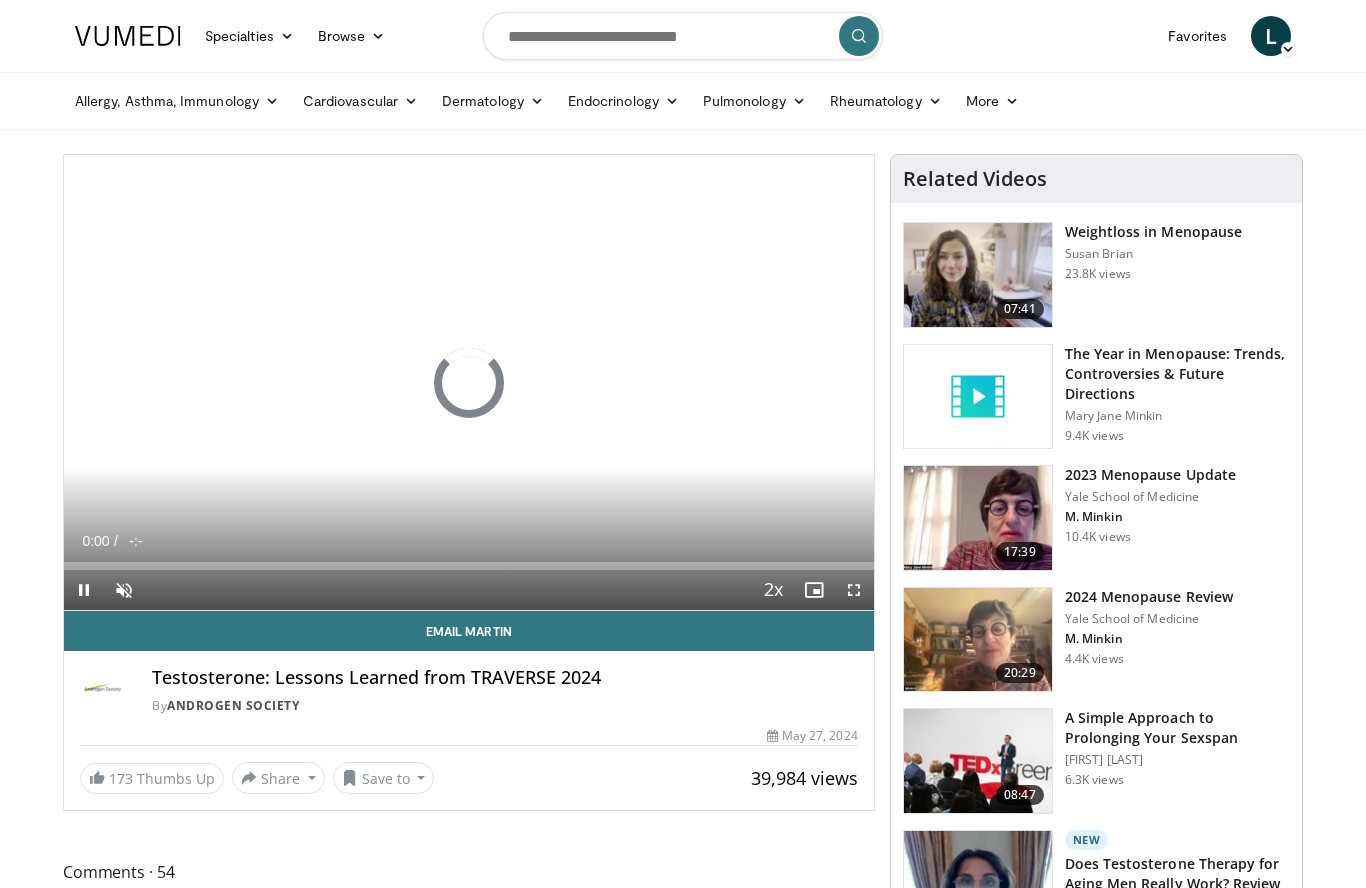 scroll, scrollTop: 0, scrollLeft: 0, axis: both 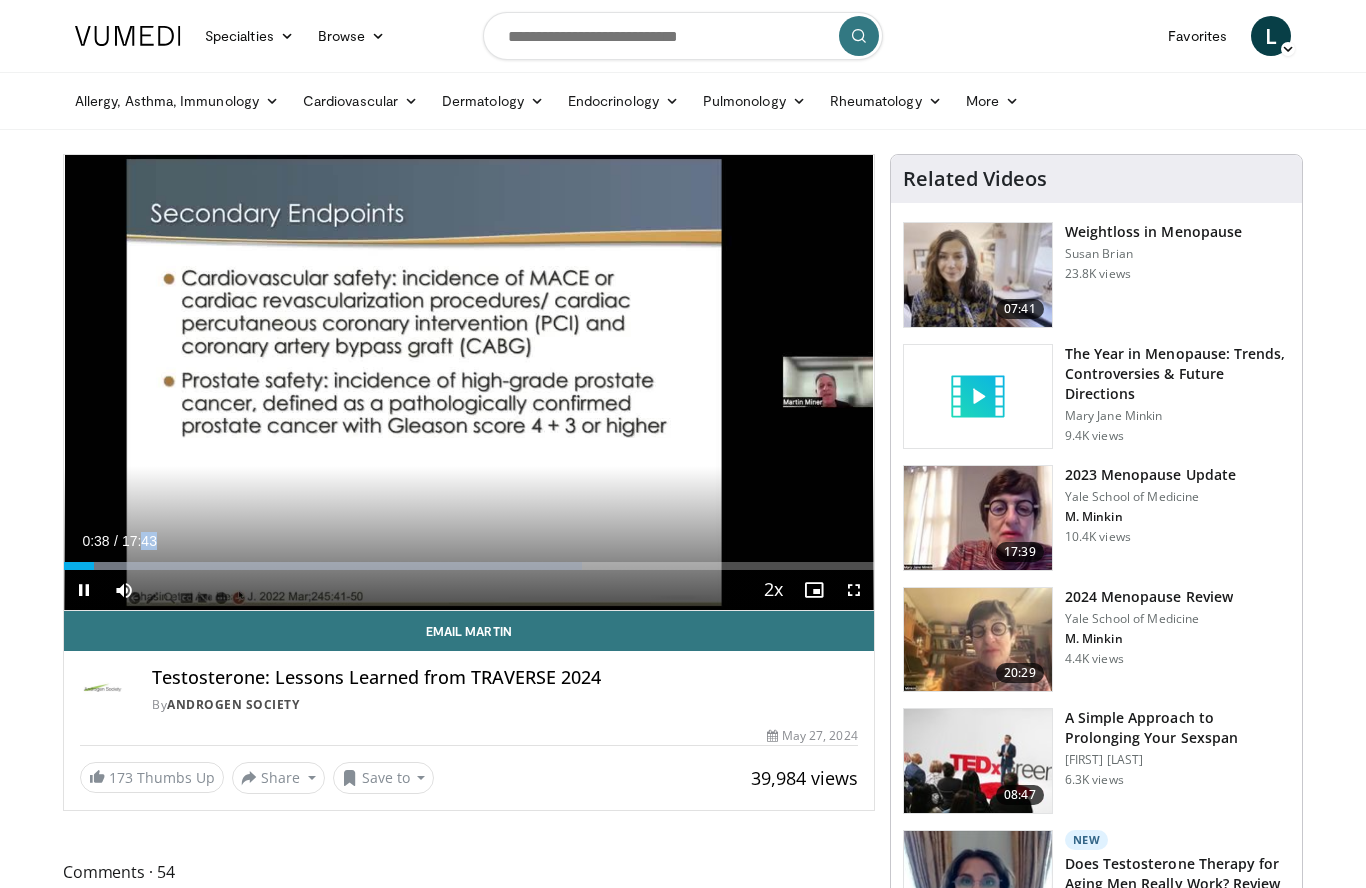 click on "Current Time  0:38 / Duration  17:43" at bounding box center [469, 541] 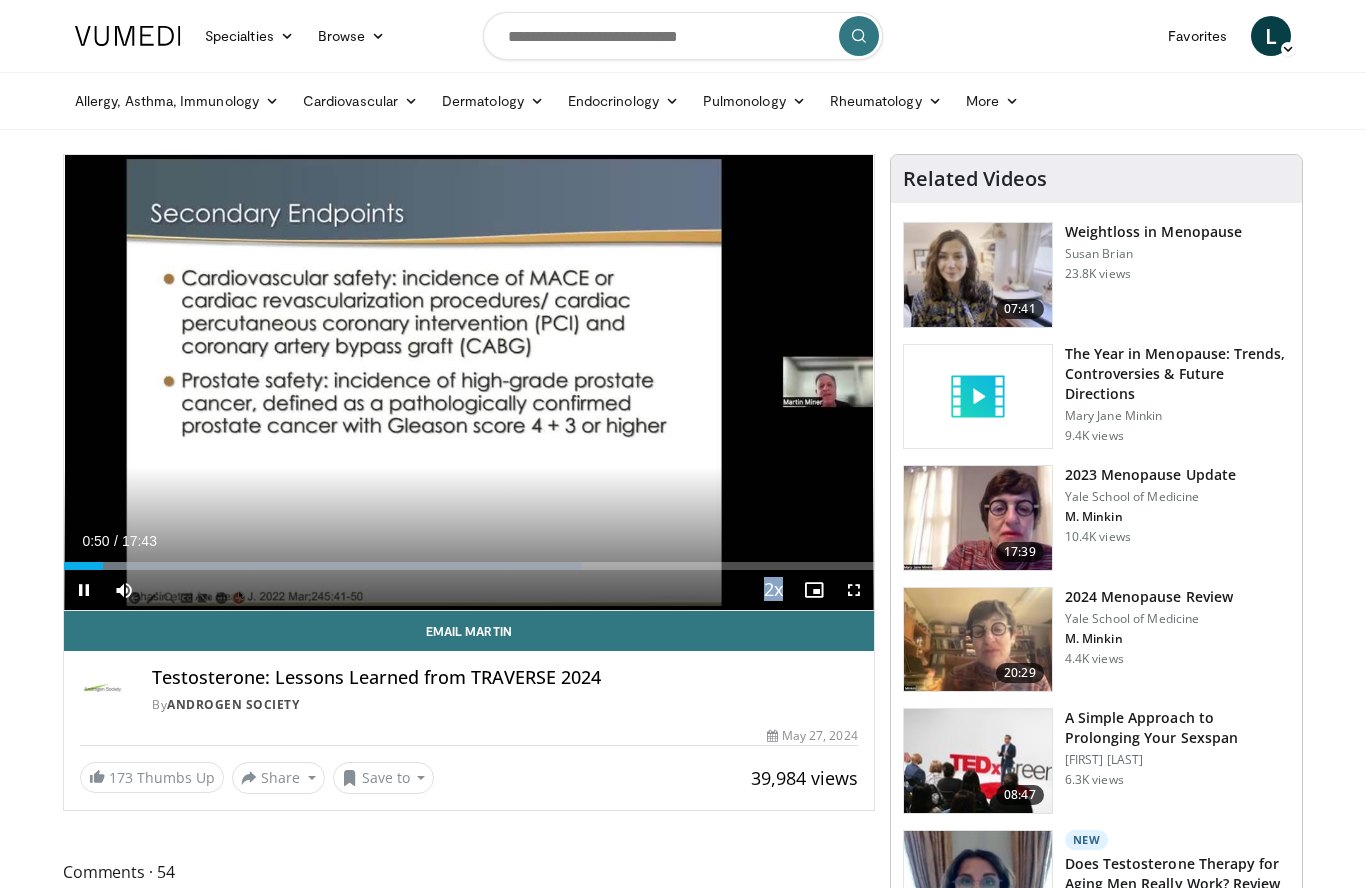 click on "10 seconds
Tap to unmute" at bounding box center (469, 382) 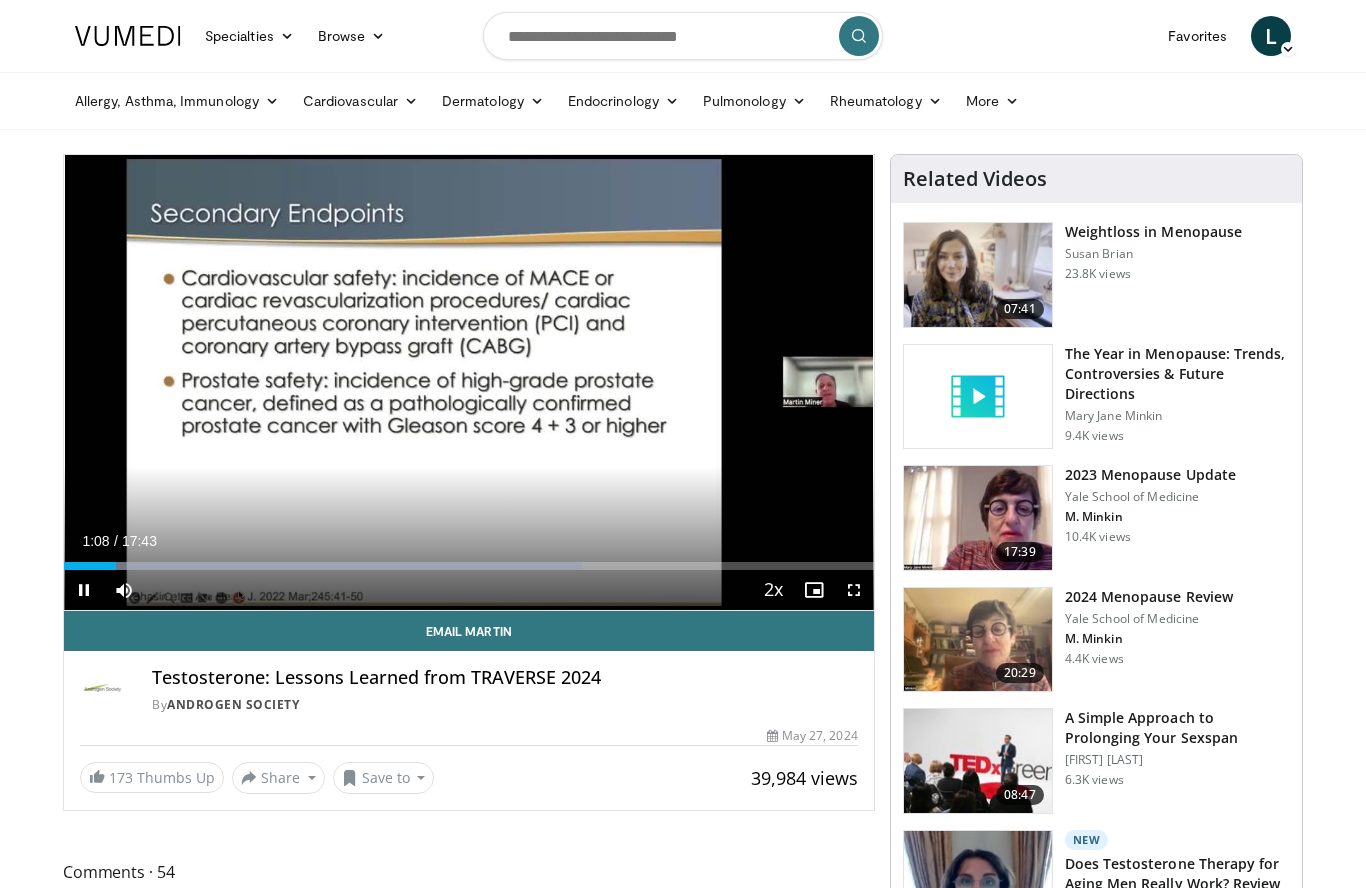 click on "10 seconds
Tap to unmute" at bounding box center (469, 382) 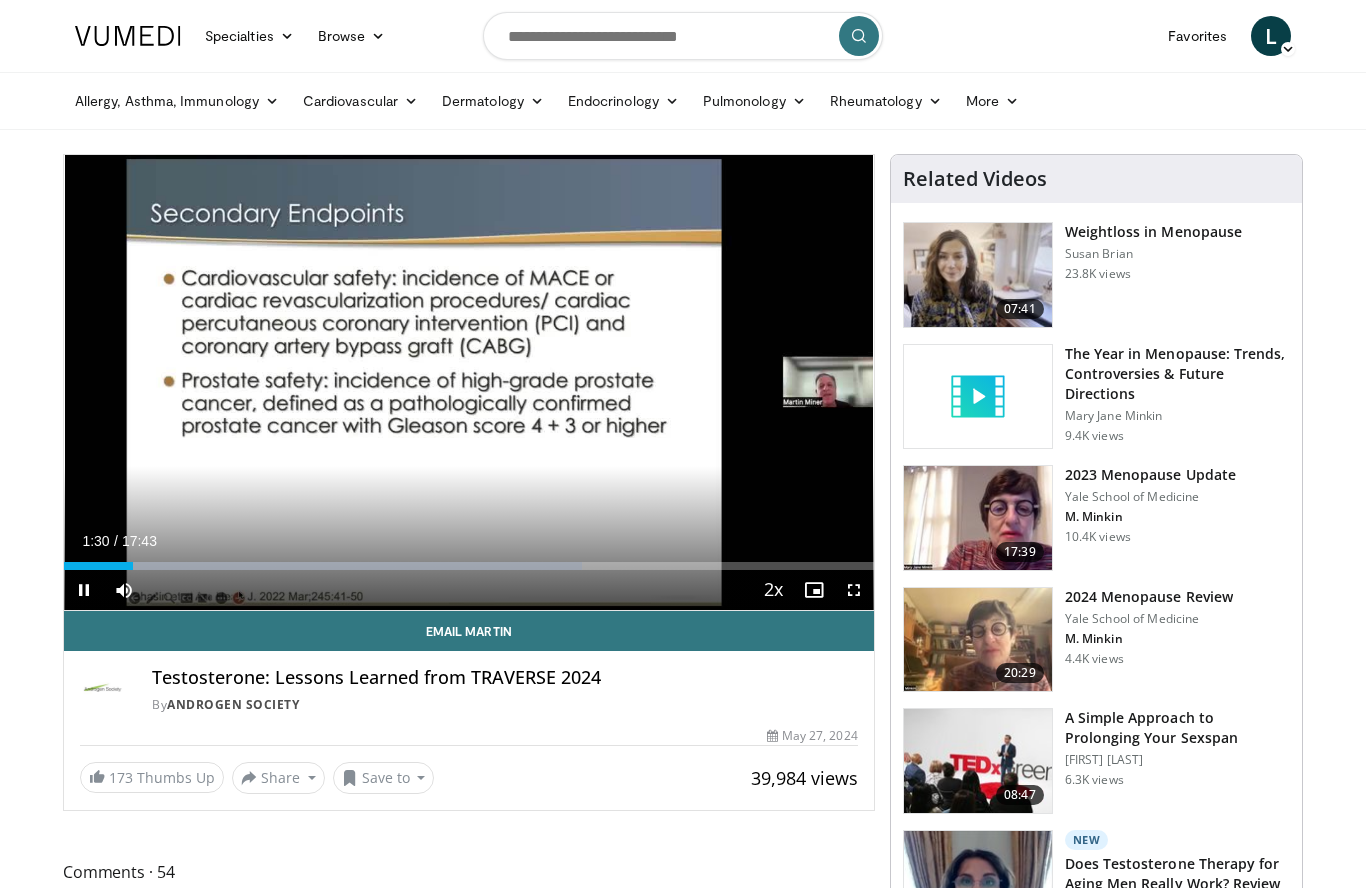 click on "Current Time  1:30 / Duration  17:43" at bounding box center (469, 541) 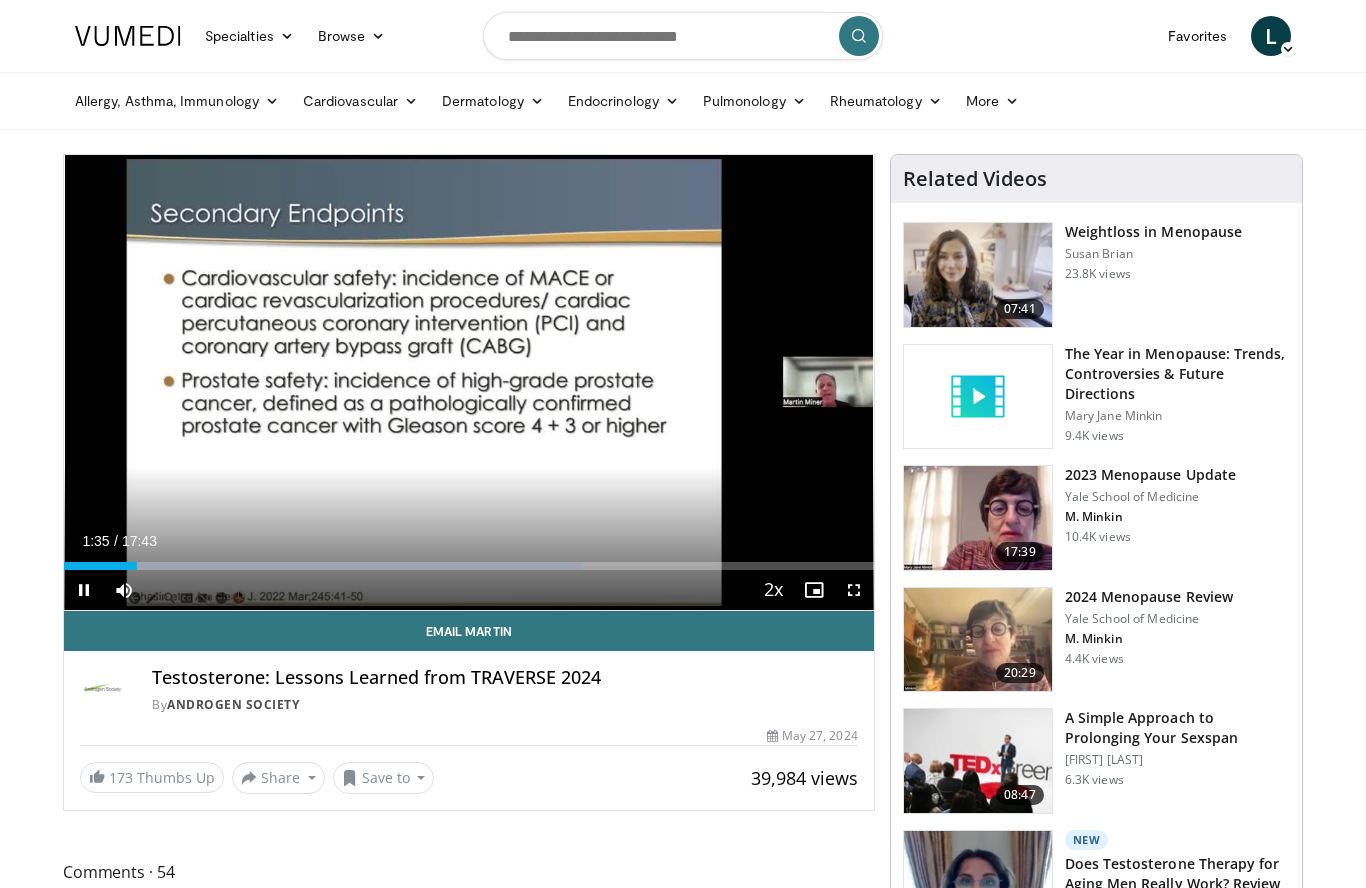 click at bounding box center (323, 566) 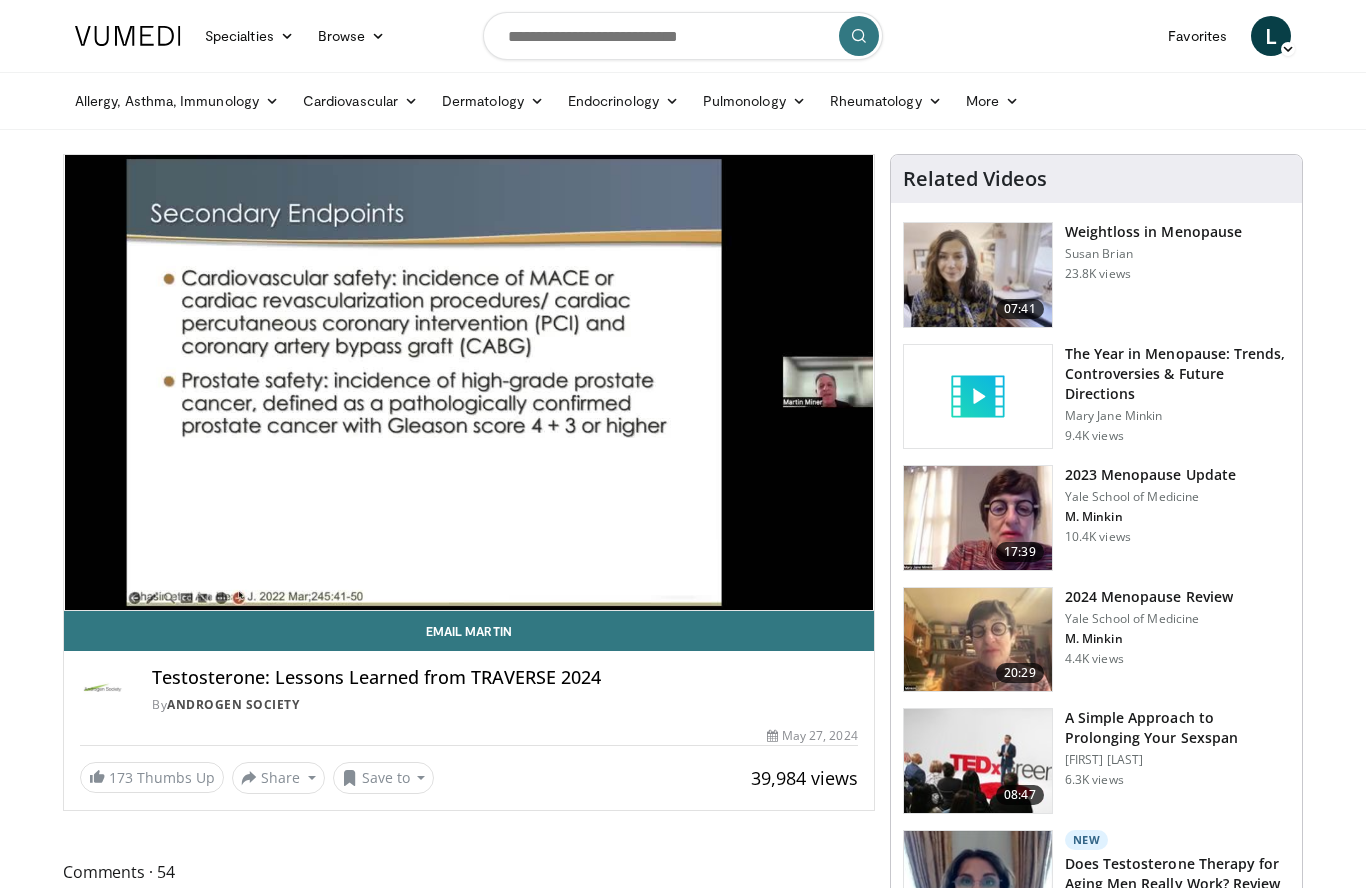 click on "10 seconds
Tap to unmute" at bounding box center [469, 382] 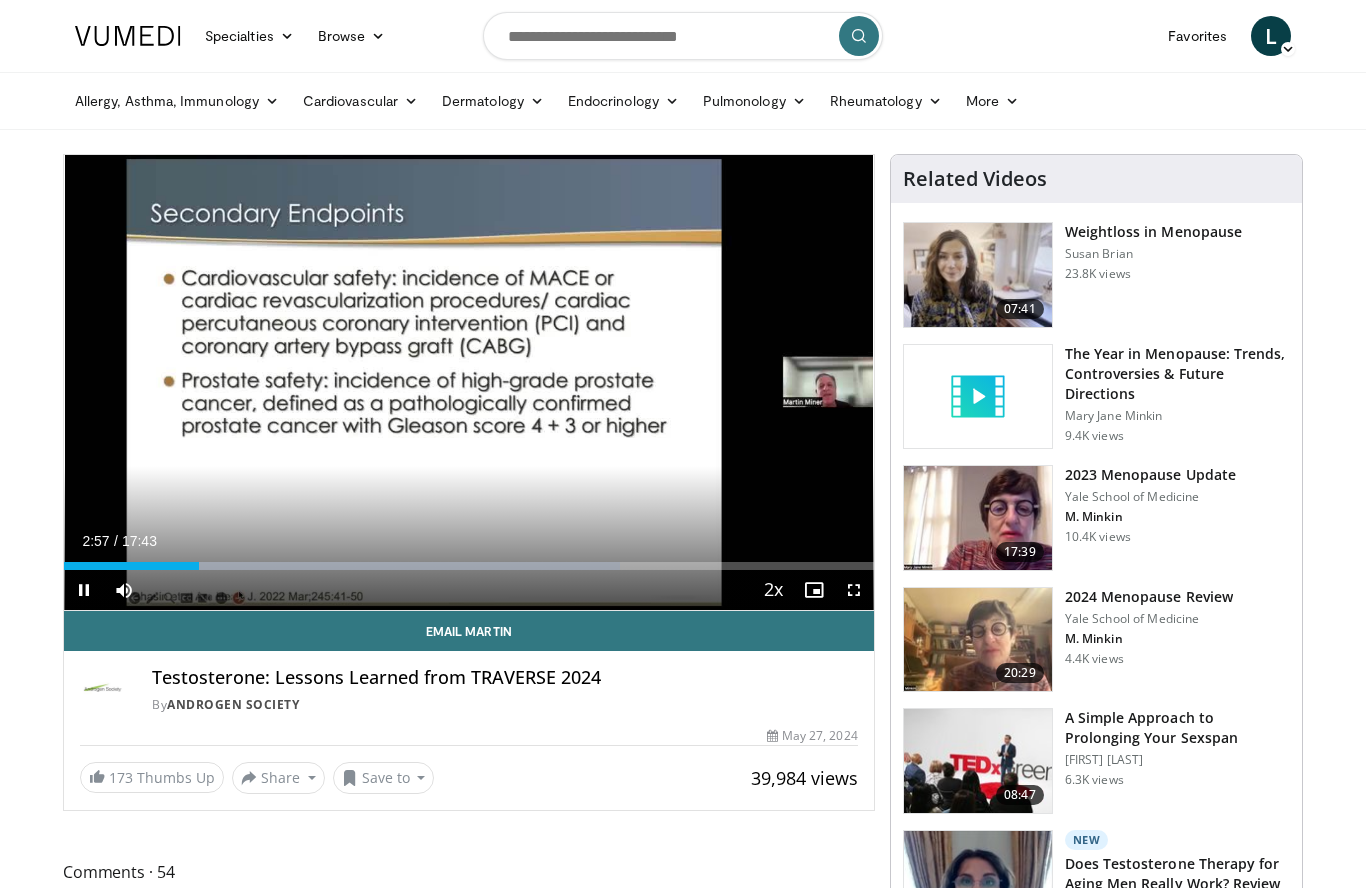 click at bounding box center [342, 566] 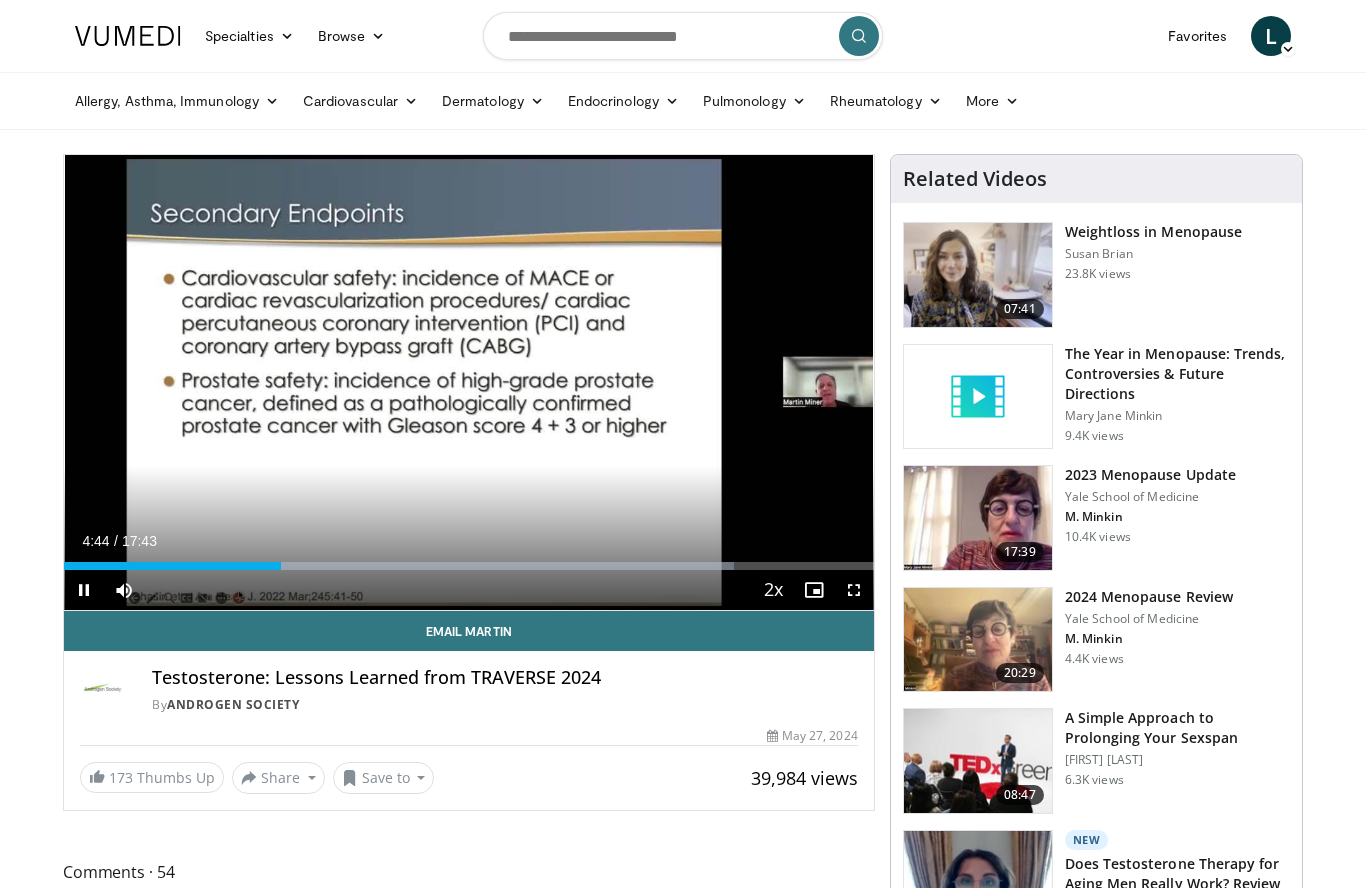 click on "Loaded :  82.77%" at bounding box center [469, 560] 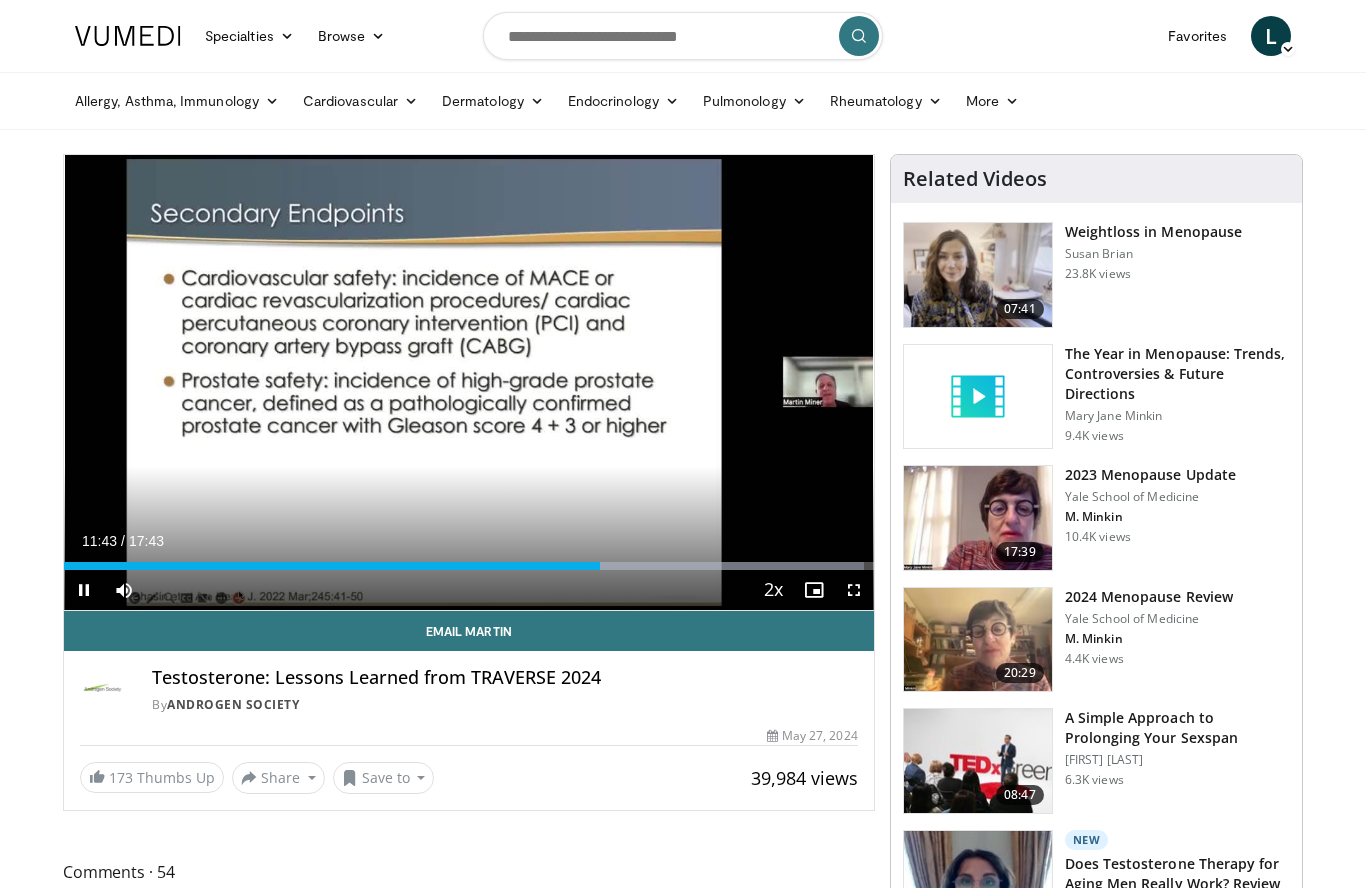 click on "Current Time  11:43 / Duration  17:43 Pause Skip Backward Skip Forward Mute Loaded :  98.77% Stream Type  LIVE Seek to live, currently behind live LIVE   2x Playback Rate 0.5x 0.75x 1x 1.25x 1.5x 1.75x 2x , selected Chapters Chapters Descriptions descriptions off , selected Captions captions off , selected Audio Track en (Main) , selected Fullscreen Enable picture-in-picture mode" at bounding box center (469, 590) 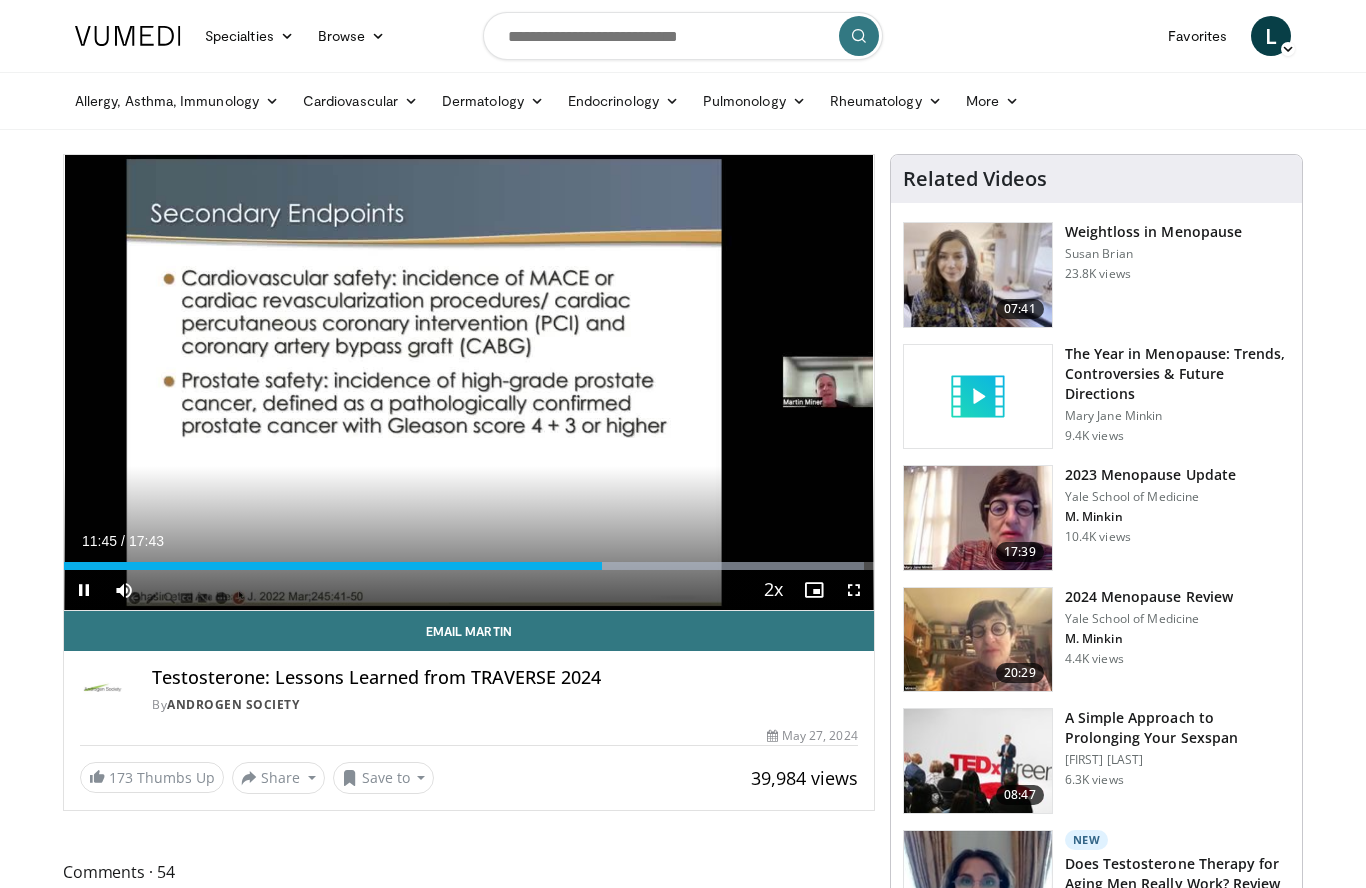 click on "Current Time  11:45 / Duration  17:43 Pause Skip Backward Skip Forward Mute Loaded :  98.77% Stream Type  LIVE Seek to live, currently behind live LIVE   2x Playback Rate 0.5x 0.75x 1x 1.25x 1.5x 1.75x 2x , selected Chapters Chapters Descriptions descriptions off , selected Captions captions off , selected Audio Track en (Main) , selected Fullscreen Enable picture-in-picture mode" at bounding box center (469, 590) 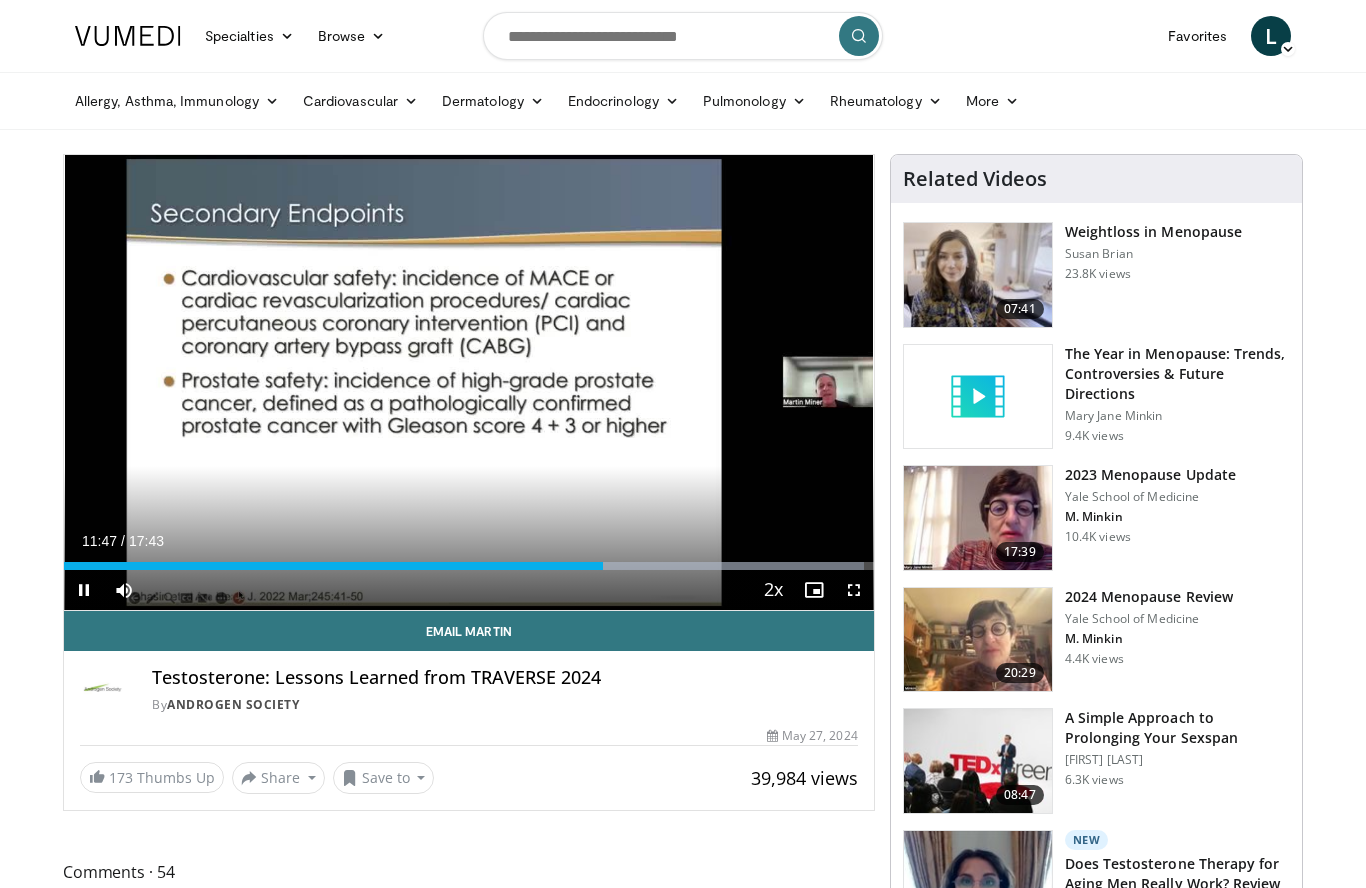 click on "Current Time  11:47 / Duration  17:43 Pause Skip Backward Skip Forward Mute Loaded :  98.77% Stream Type  LIVE Seek to live, currently behind live LIVE   2x Playback Rate 0.5x 0.75x 1x 1.25x 1.5x 1.75x 2x , selected Chapters Chapters Descriptions descriptions off , selected Captions captions off , selected Audio Track en (Main) , selected Fullscreen Enable picture-in-picture mode" at bounding box center [469, 590] 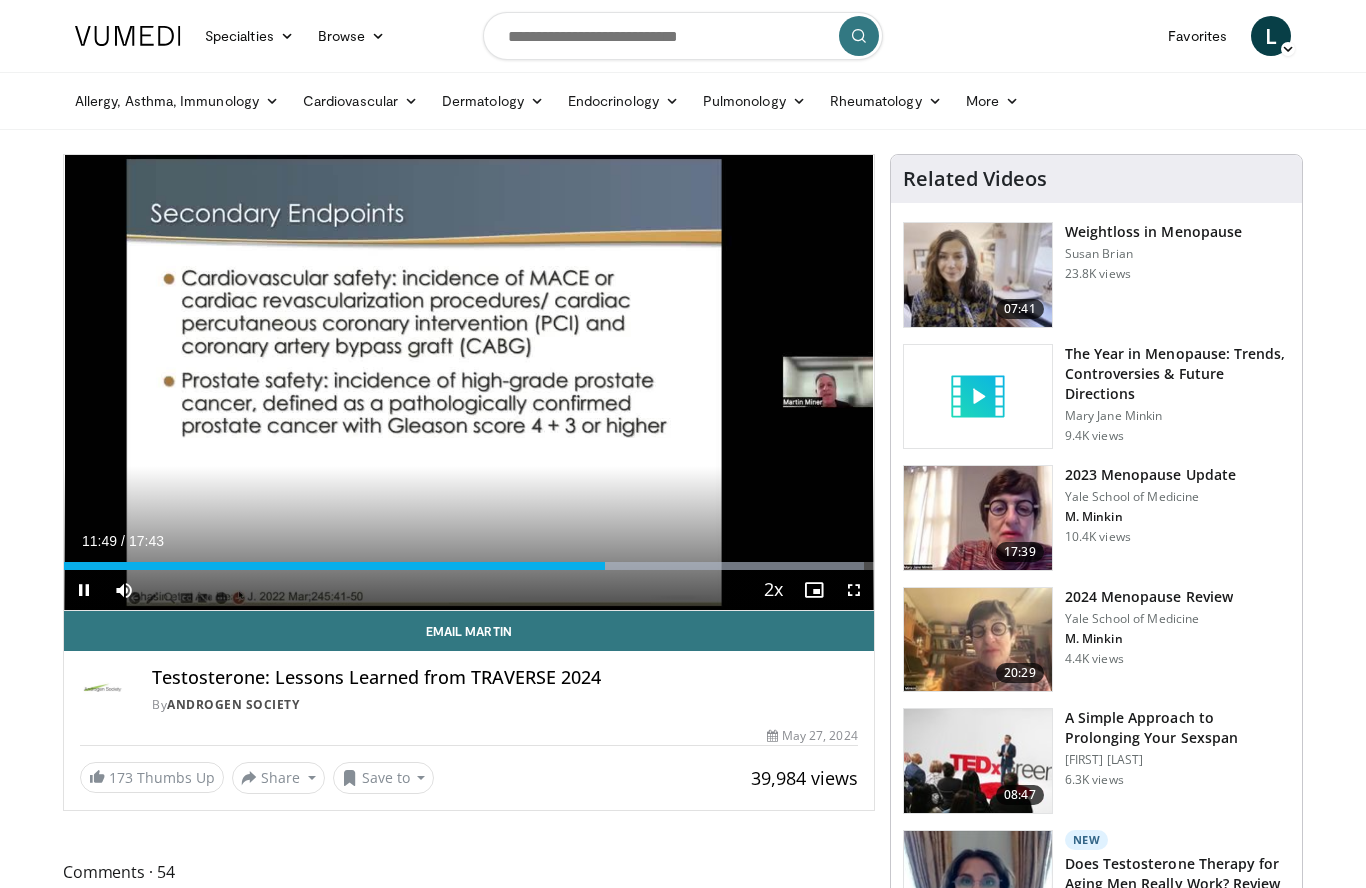 click on "Current Time  11:49 / Duration  17:43 Pause Skip Backward Skip Forward Mute Loaded :  98.77% Stream Type  LIVE Seek to live, currently behind live LIVE   2x Playback Rate 0.5x 0.75x 1x 1.25x 1.5x 1.75x 2x , selected Chapters Chapters Descriptions descriptions off , selected Captions captions off , selected Audio Track en (Main) , selected Fullscreen Enable picture-in-picture mode" at bounding box center (469, 590) 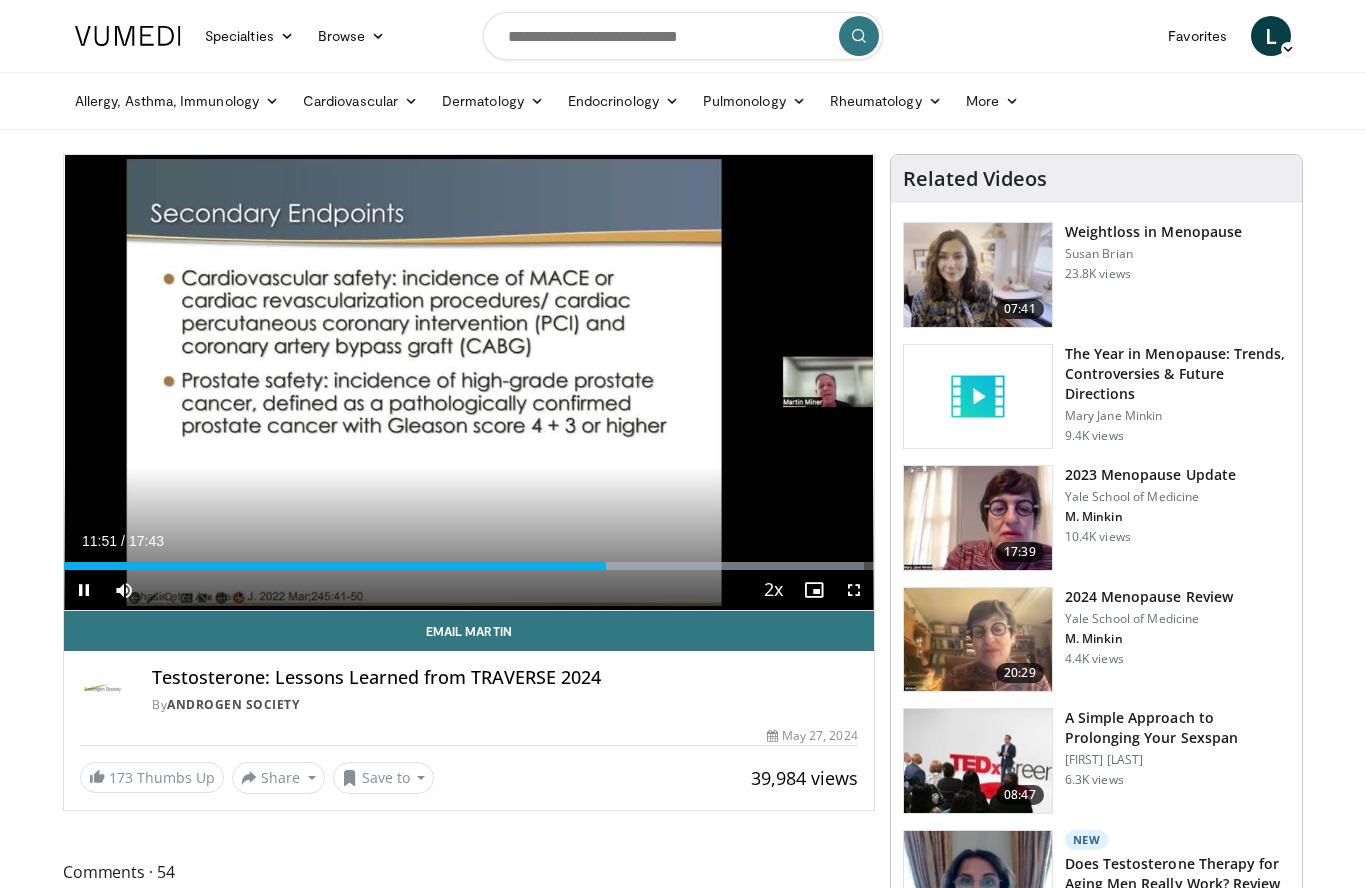 click on "Current Time  11:51 / Duration  17:43 Pause Skip Backward Skip Forward Mute Loaded :  98.77% Stream Type  LIVE Seek to live, currently behind live LIVE   2x Playback Rate 0.5x 0.75x 1x 1.25x 1.5x 1.75x 2x , selected Chapters Chapters Descriptions descriptions off , selected Captions captions off , selected Audio Track en (Main) , selected Fullscreen Enable picture-in-picture mode" at bounding box center (469, 590) 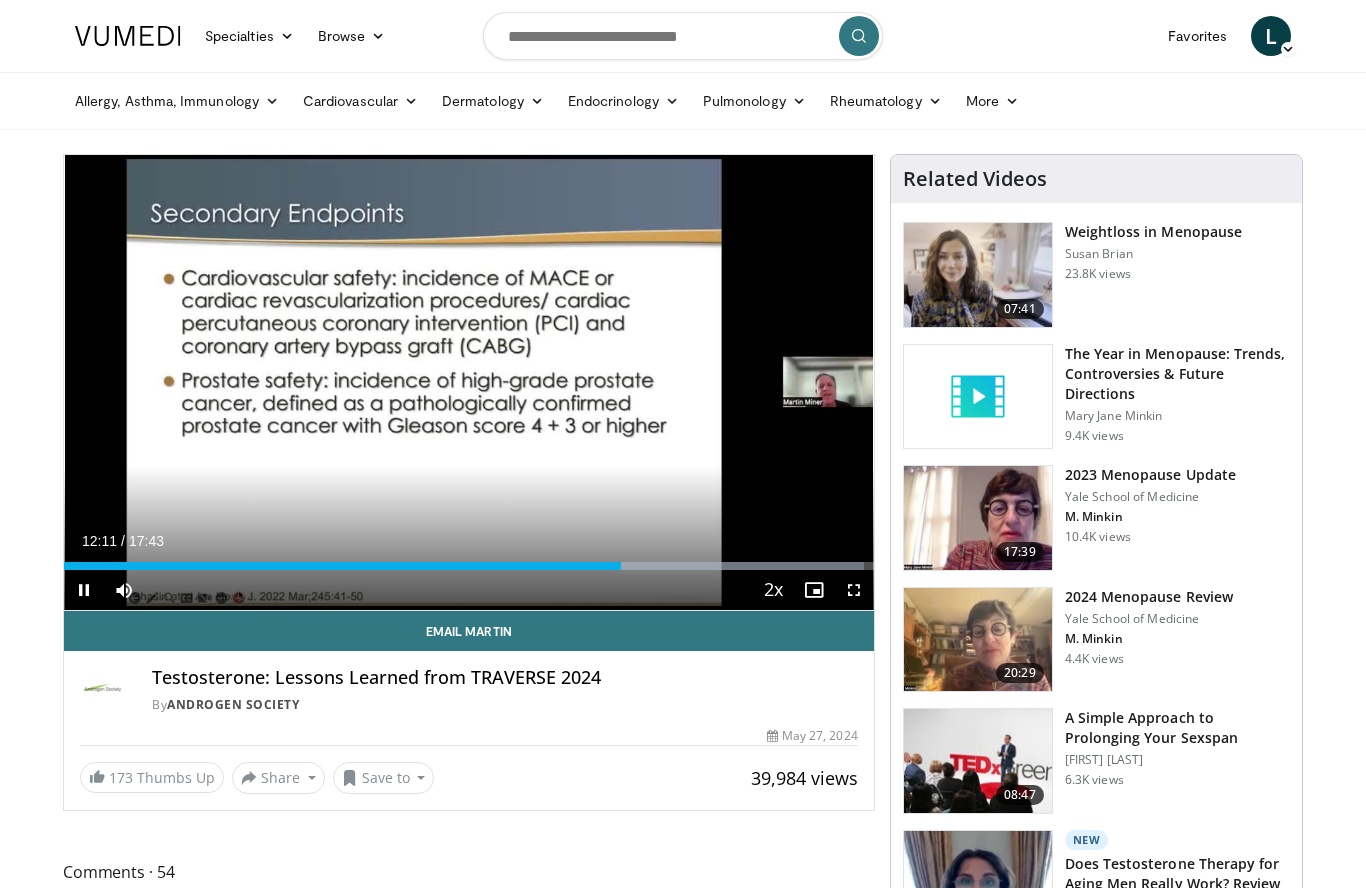 click at bounding box center (593, 566) 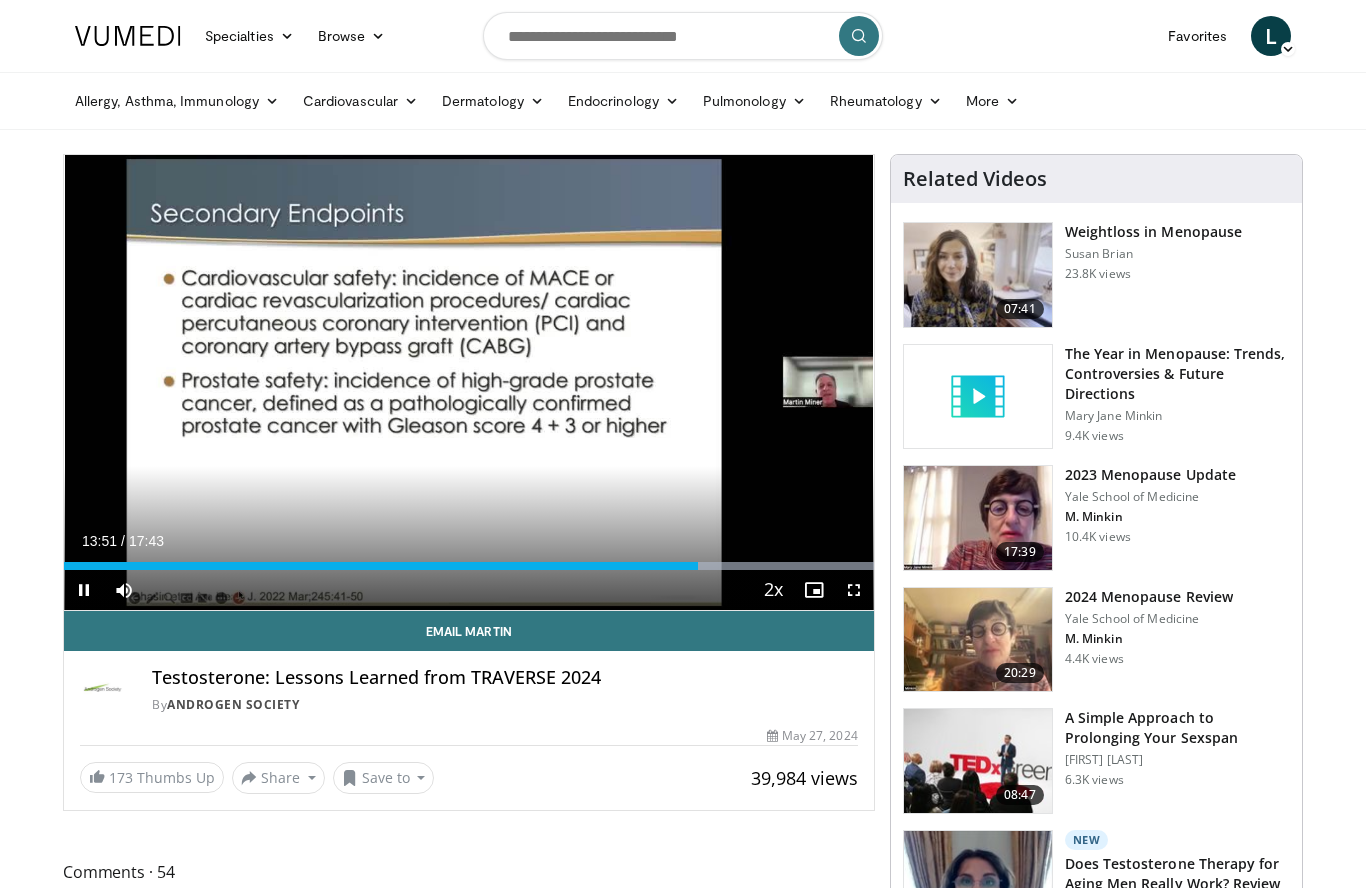 click on "10 seconds
Tap to unmute" at bounding box center [469, 382] 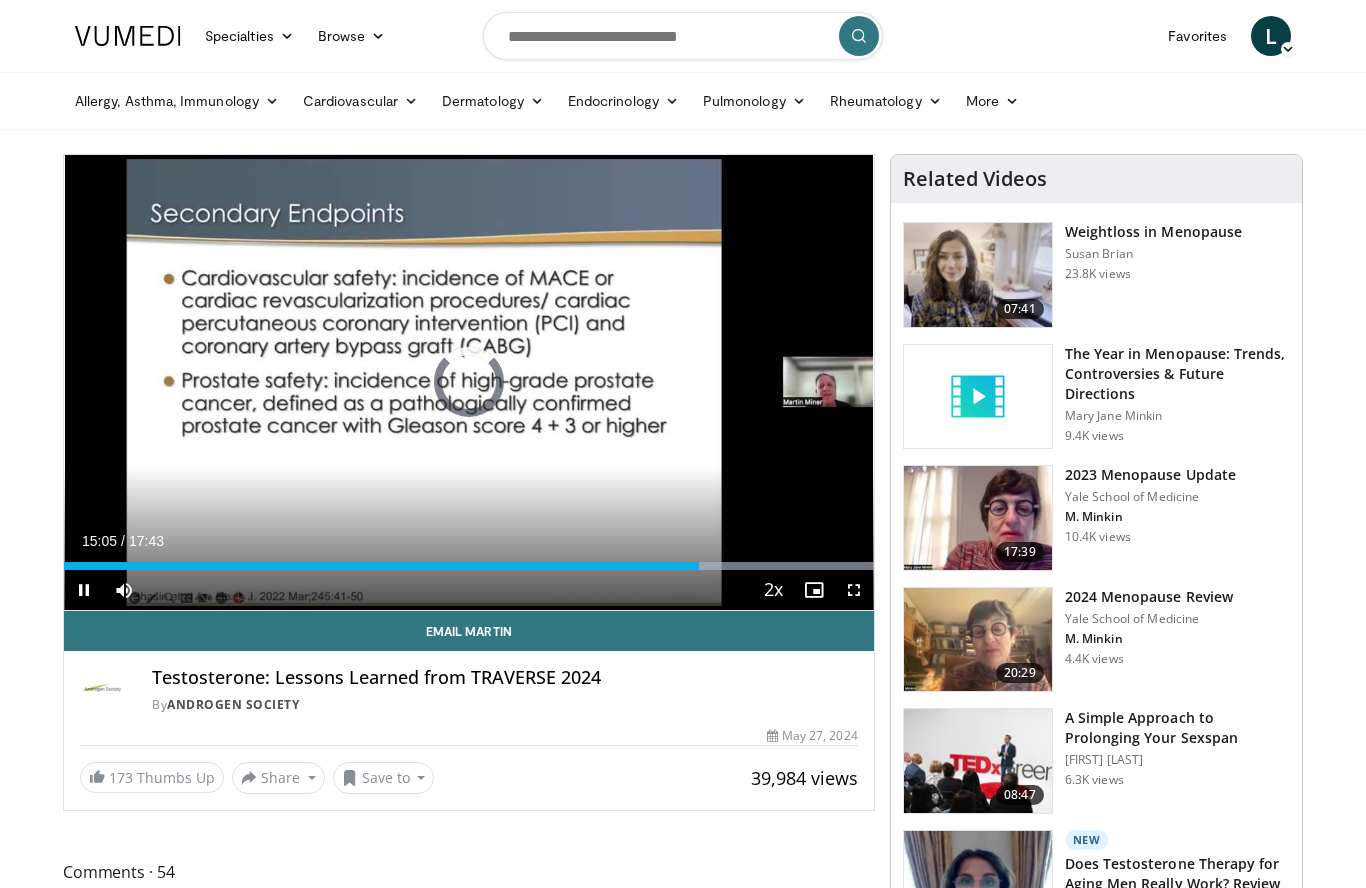 click at bounding box center (599, 566) 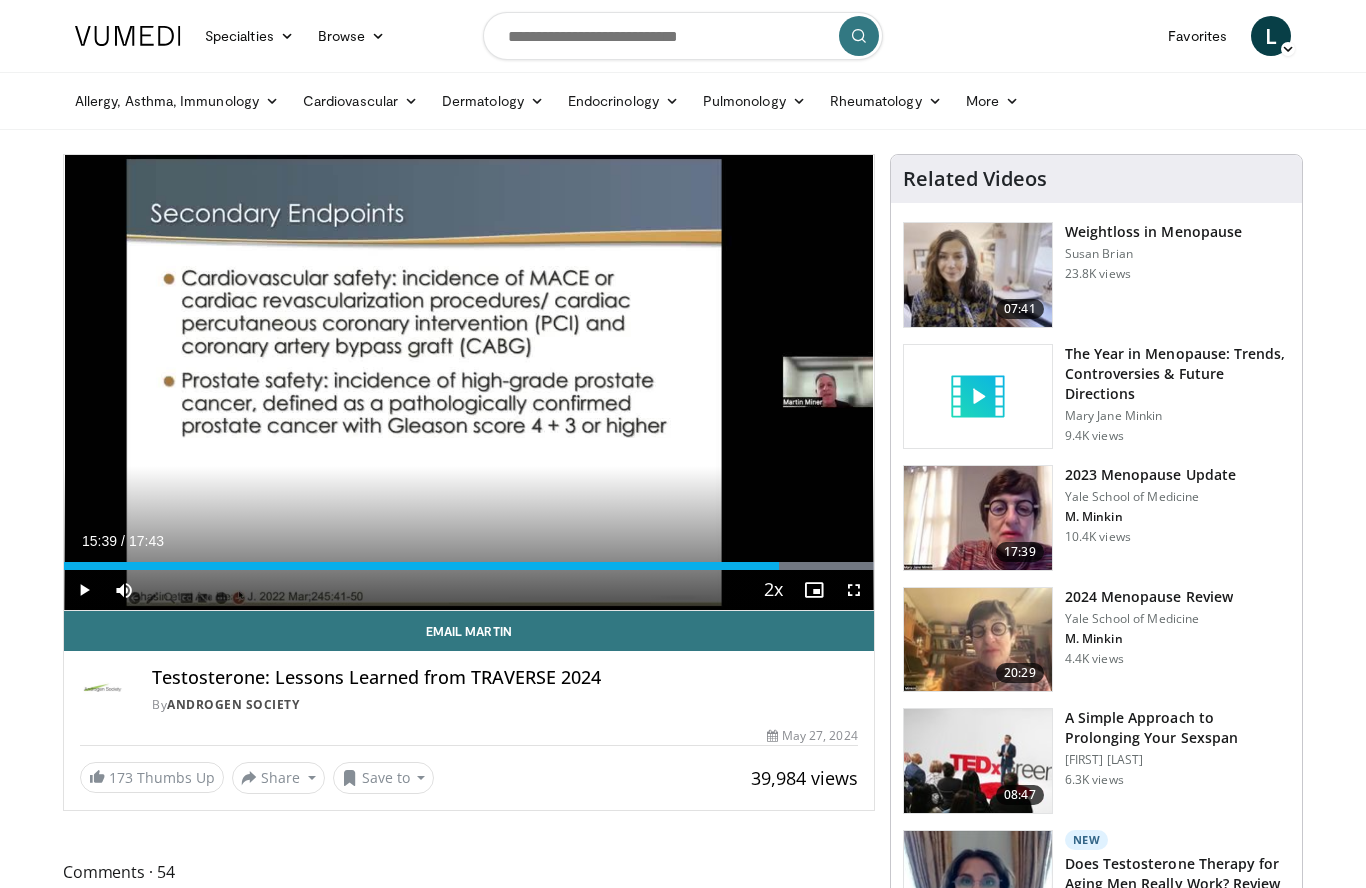click at bounding box center (421, 566) 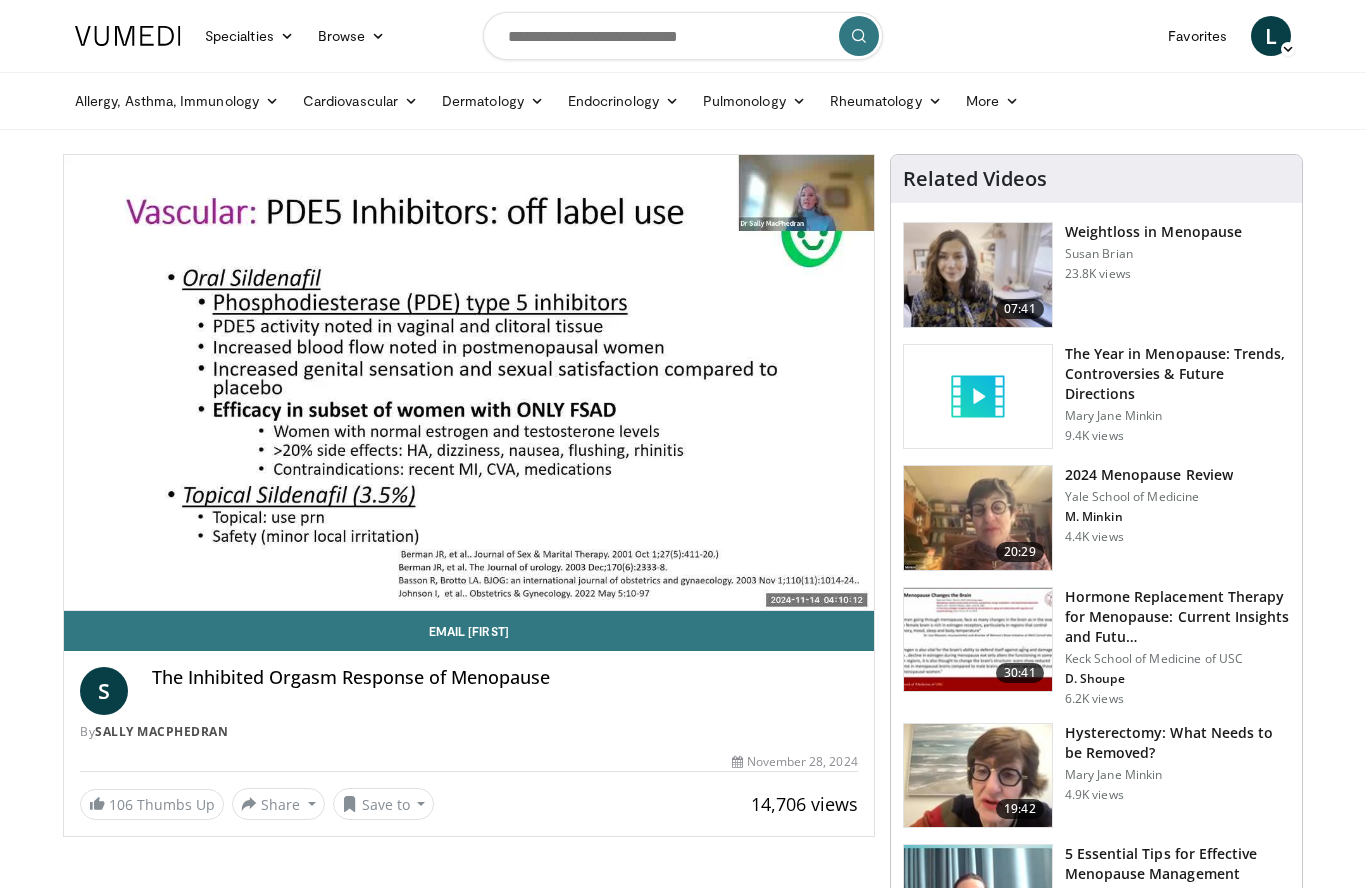 scroll, scrollTop: 0, scrollLeft: 0, axis: both 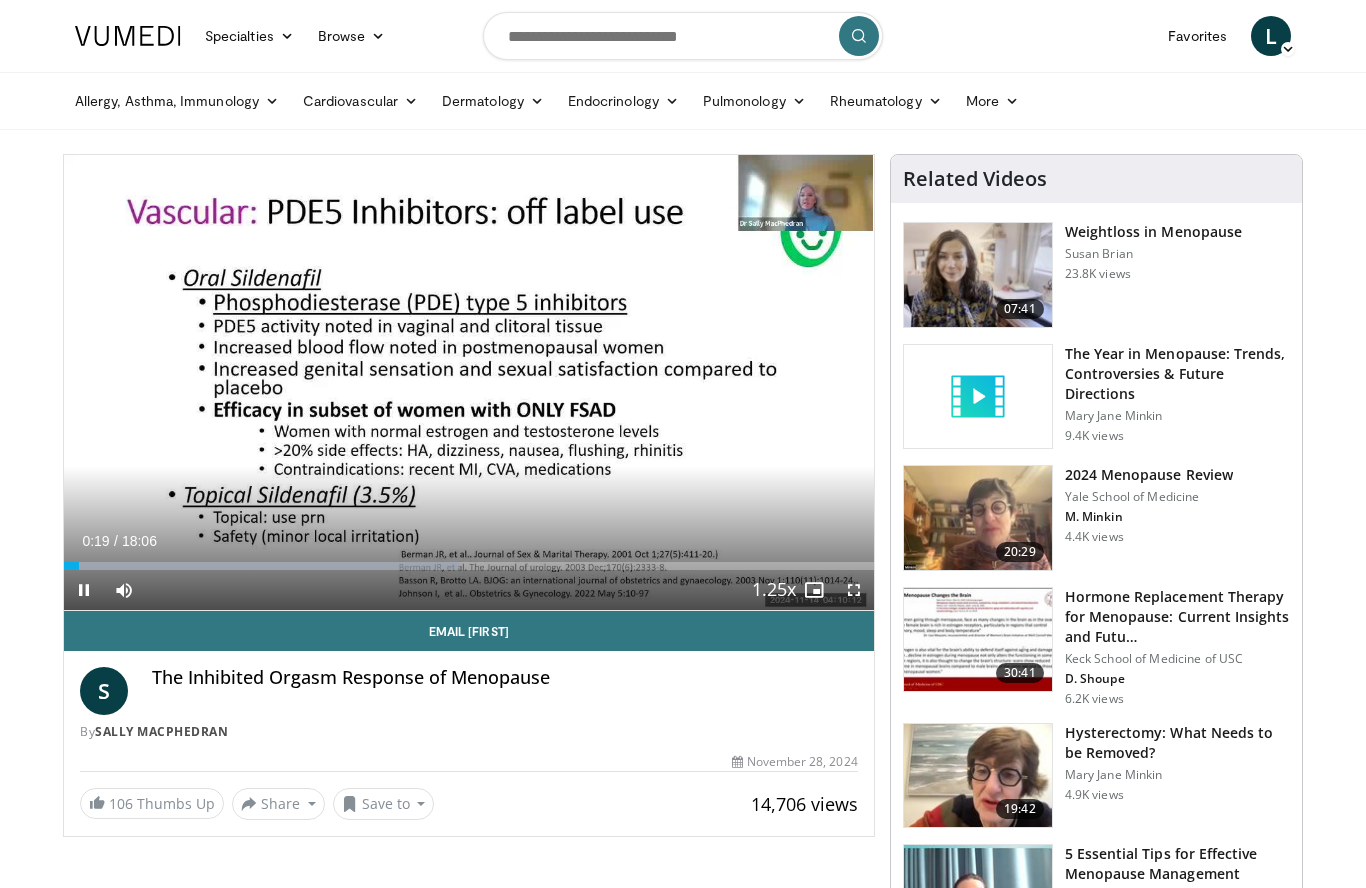 click on "10 seconds
Tap to unmute" at bounding box center (469, 382) 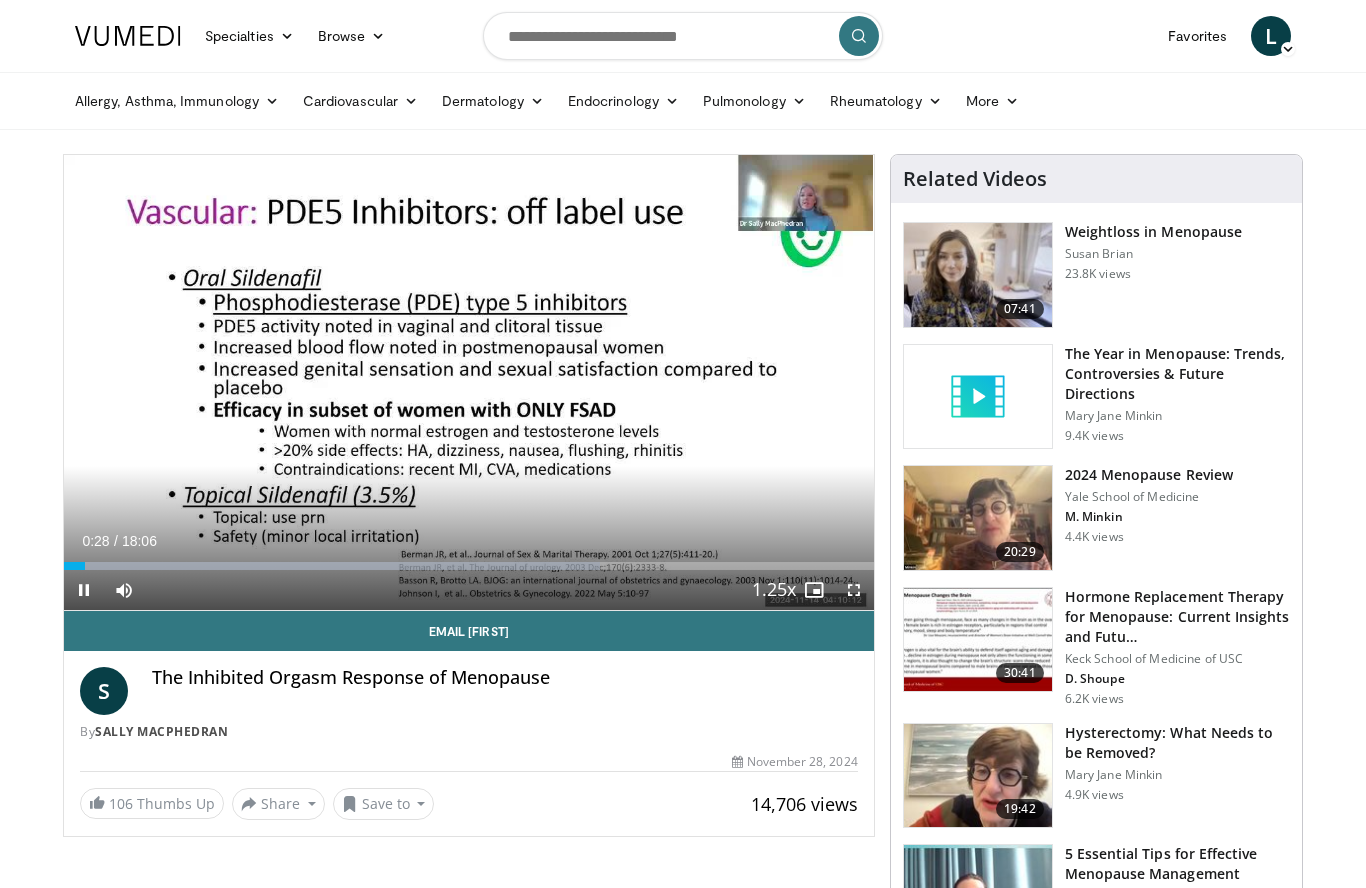 click on "Current Time  0:28 / Duration  18:06 Pause Skip Backward Skip Forward Mute Loaded :  66.23% Stream Type  LIVE Seek to live, currently behind live LIVE   1.25x Playback Rate 0.5x 0.75x 1x 1.25x , selected 1.5x 1.75x 2x Chapters Chapters Descriptions descriptions off , selected Captions captions off , selected Audio Track en (Main) , selected Fullscreen Enable picture-in-picture mode" at bounding box center [469, 590] 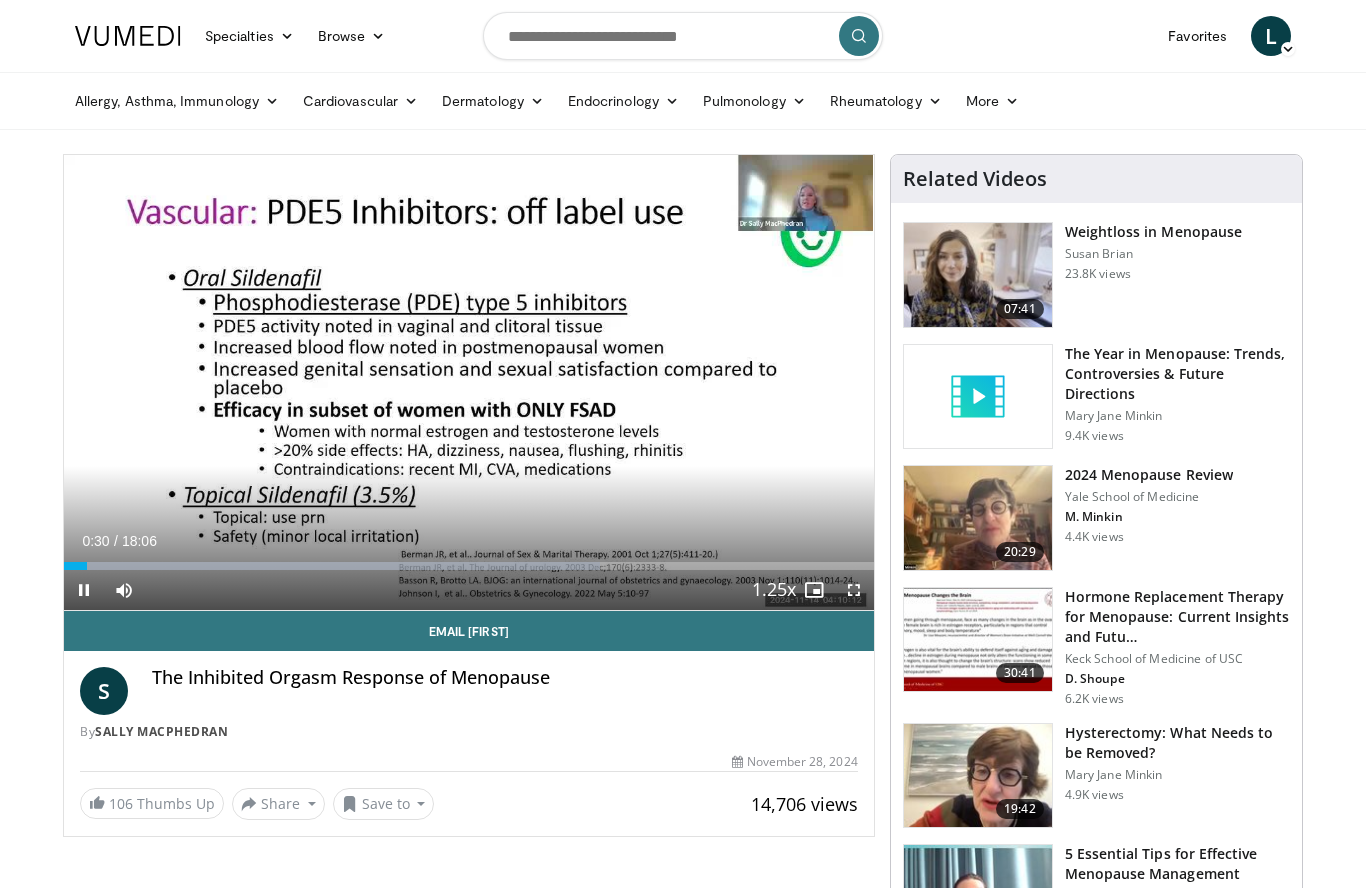 click at bounding box center (332, 566) 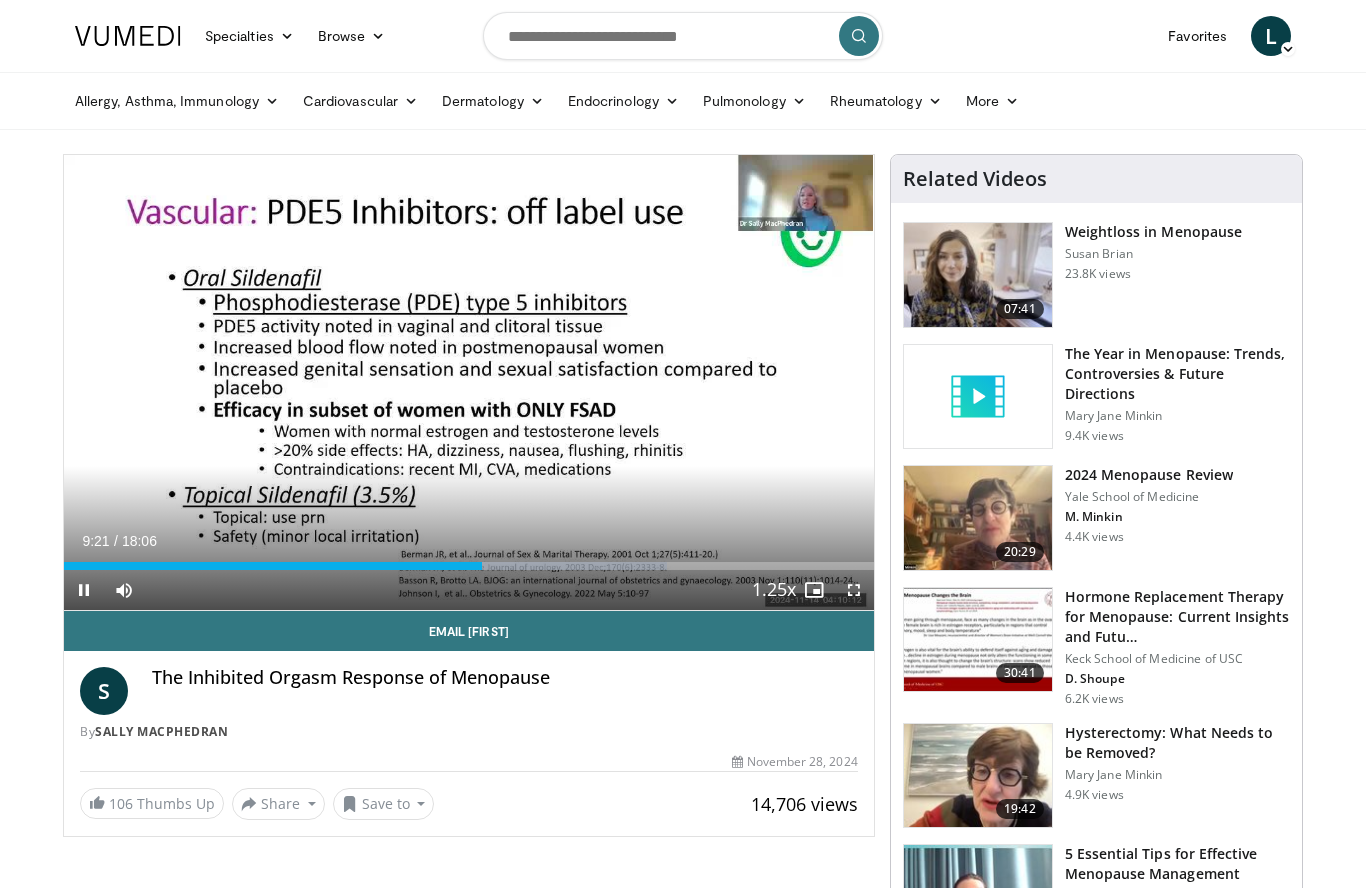 click on "Current Time  9:21 / Duration  18:06 Pause Skip Backward Skip Forward Mute Loaded :  74.52% Stream Type  LIVE Seek to live, currently behind live LIVE   1.25x Playback Rate 0.5x 0.75x 1x 1.25x , selected 1.5x 1.75x 2x Chapters Chapters Descriptions descriptions off , selected Captions captions off , selected Audio Track en (Main) , selected Fullscreen Enable picture-in-picture mode" at bounding box center (469, 590) 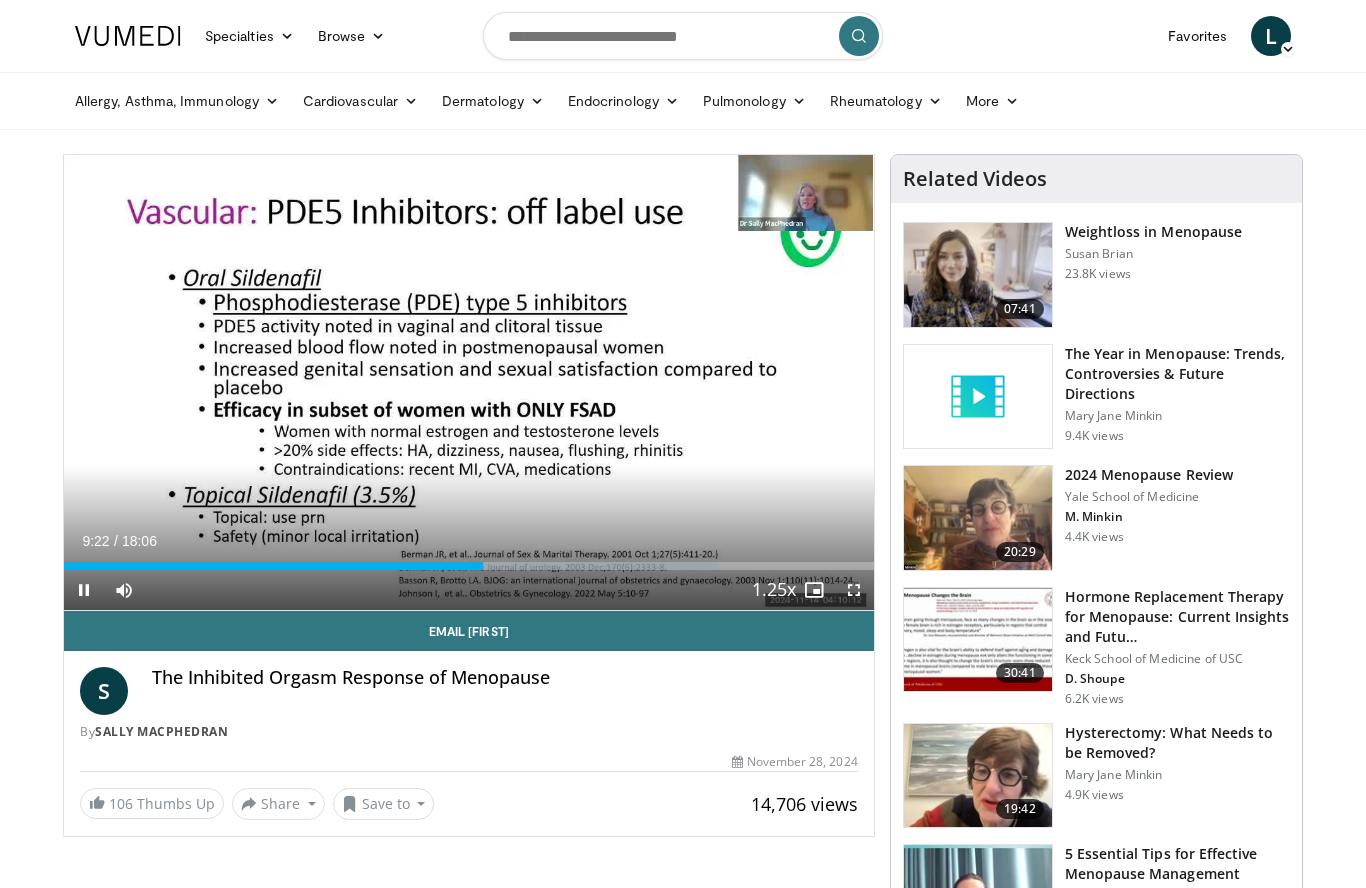 click on "Loaded :  80.96%" at bounding box center [469, 560] 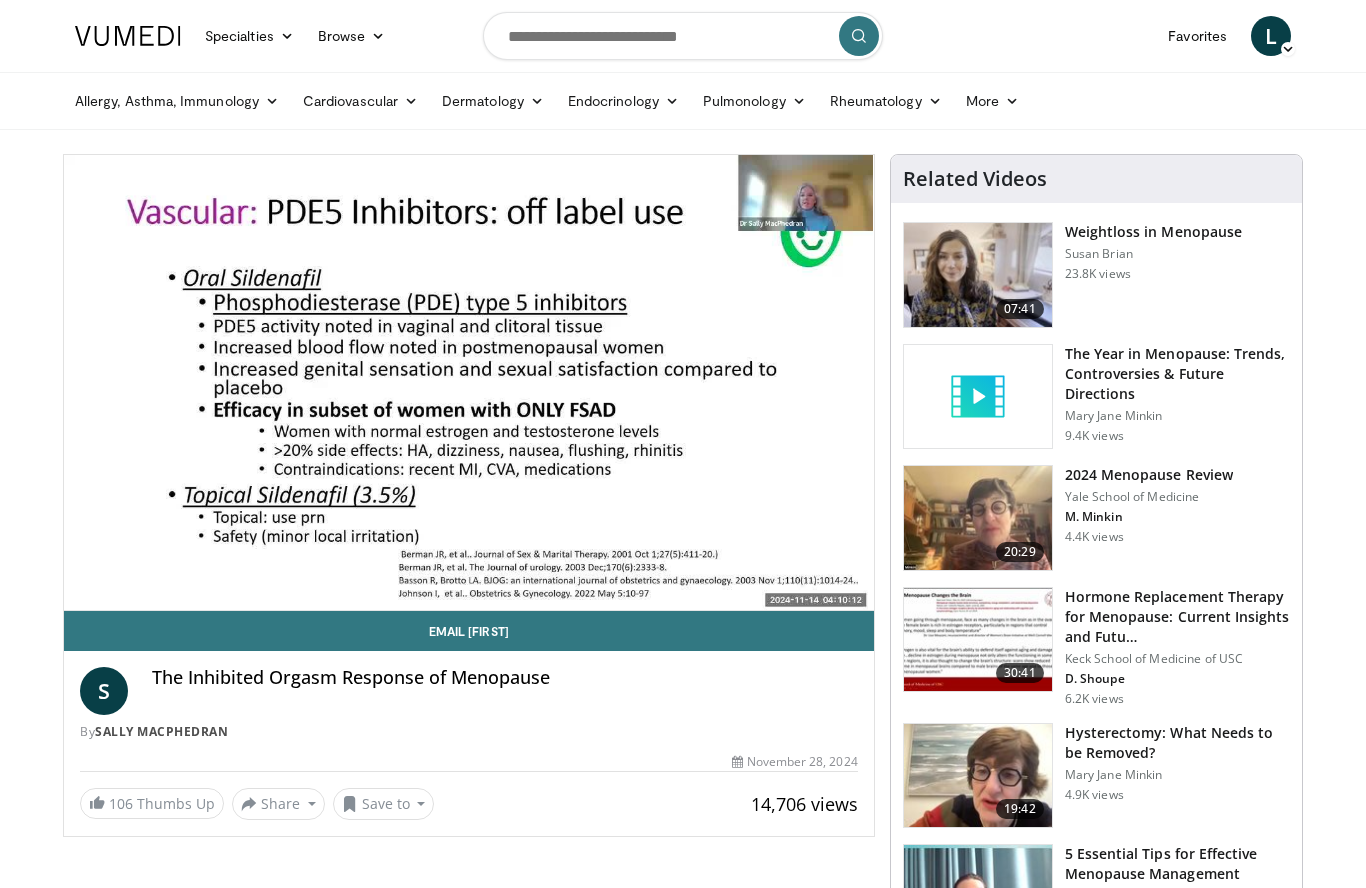 click on "10 seconds
Tap to unmute" at bounding box center (469, 382) 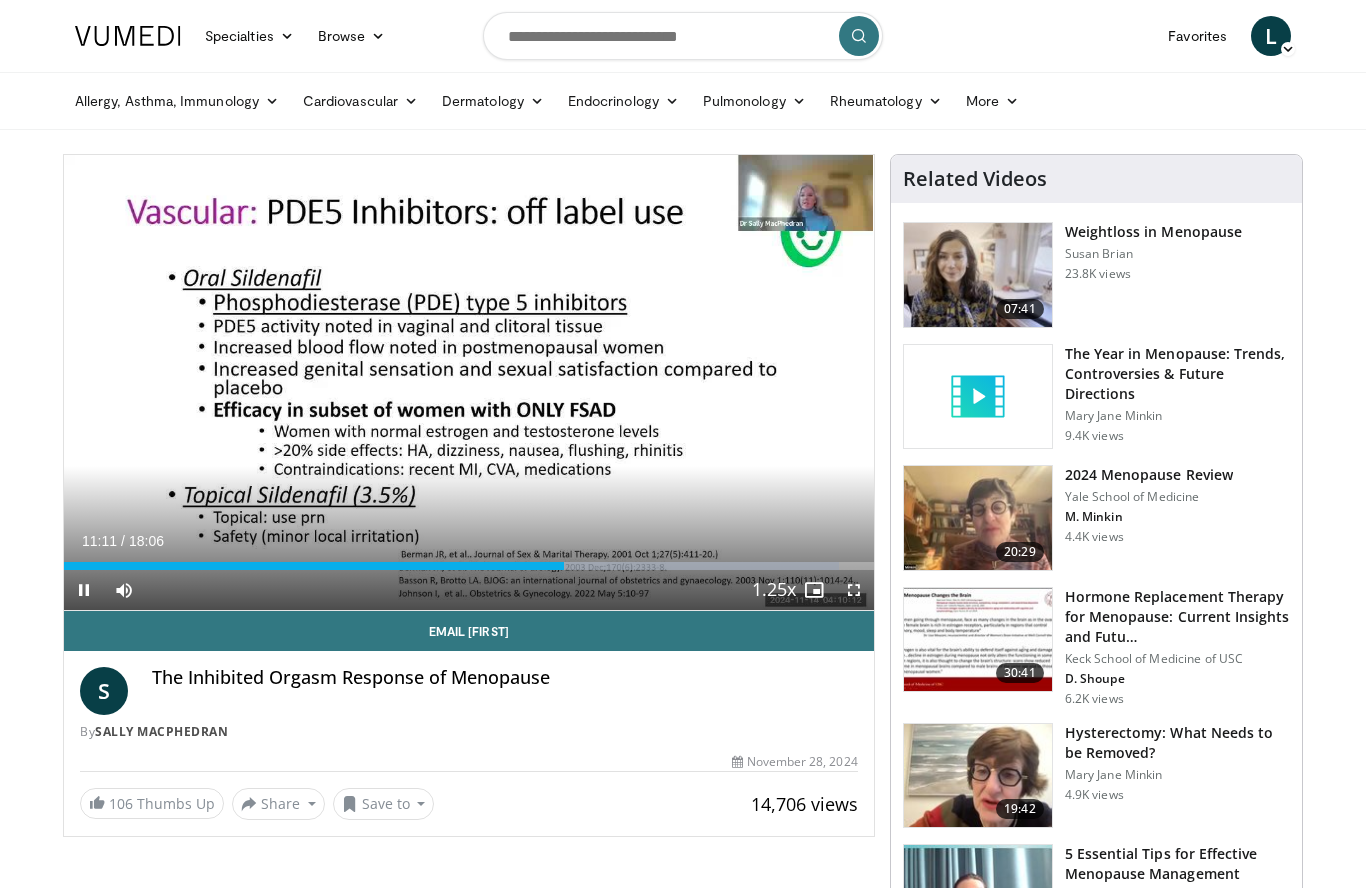 click at bounding box center [557, 566] 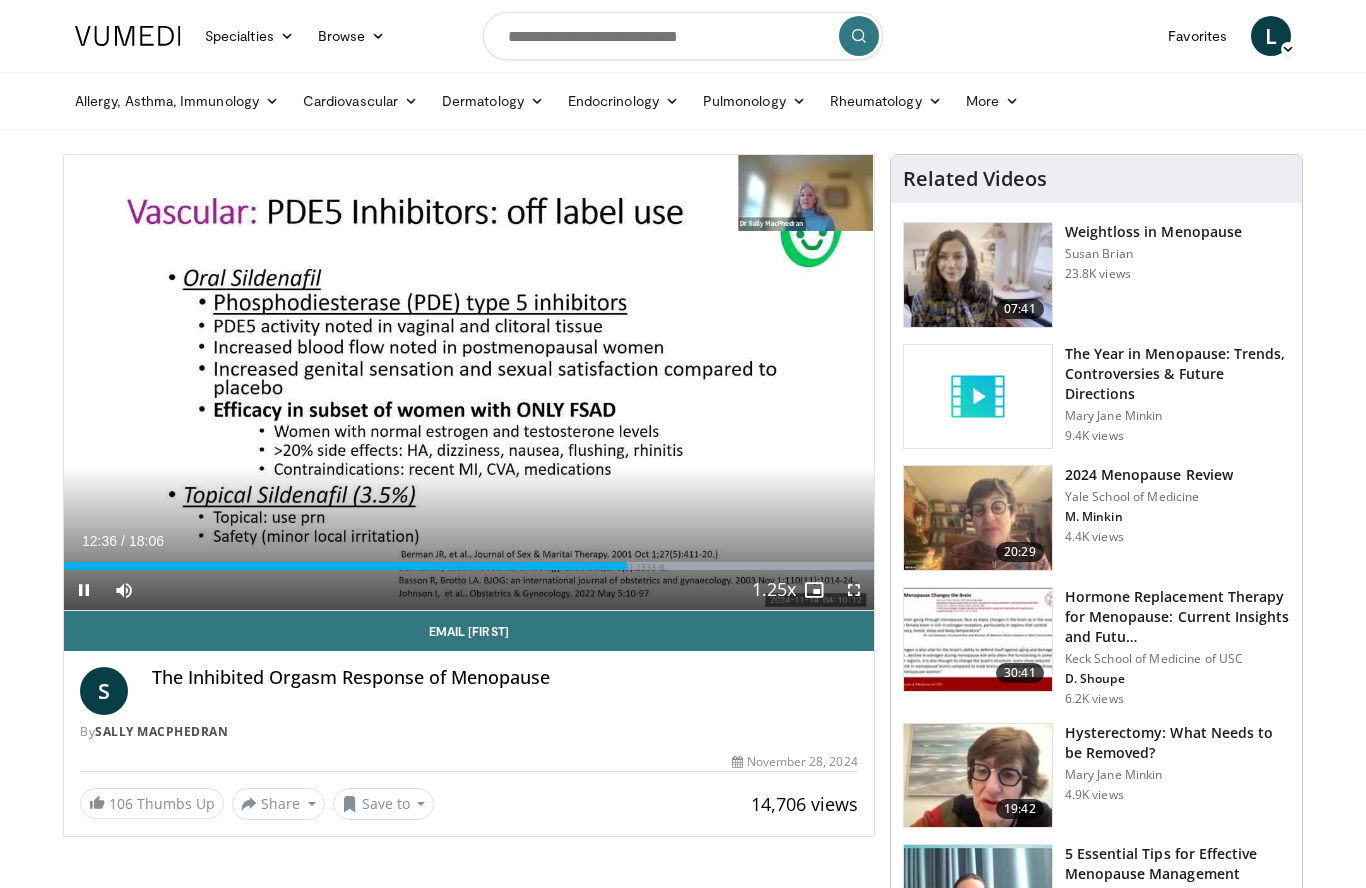 click on "Loaded :  99.99%" at bounding box center (469, 560) 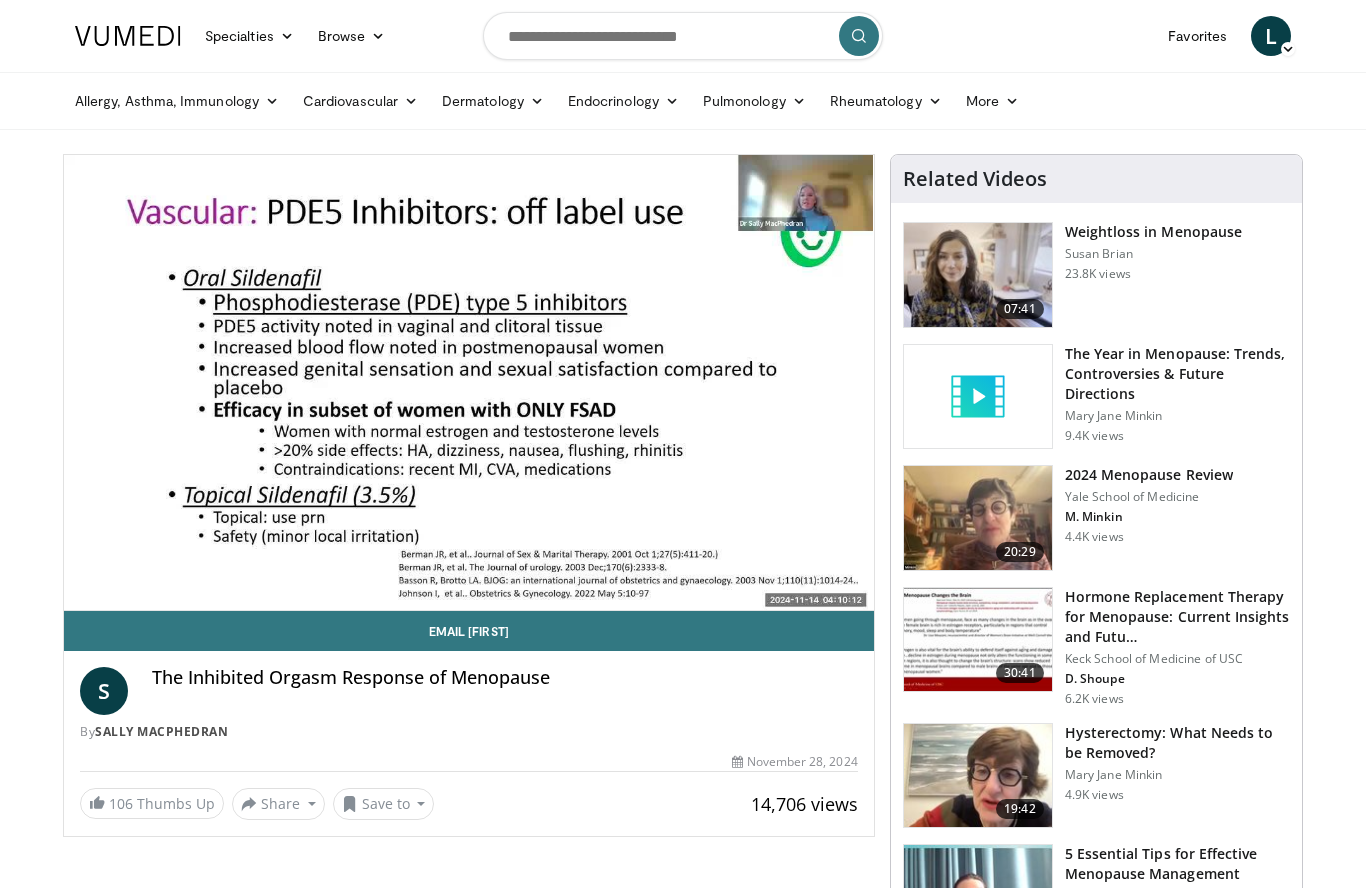 click on "10 seconds
Tap to unmute" at bounding box center [469, 382] 